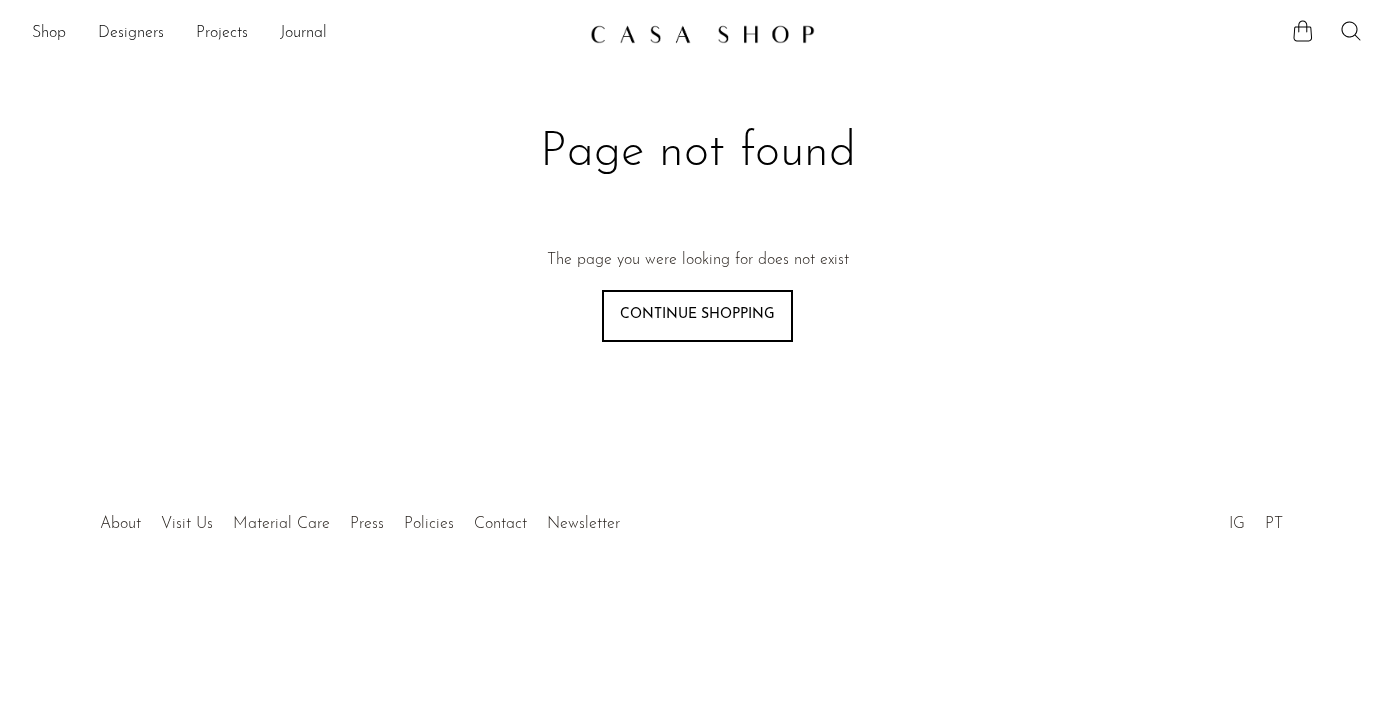 scroll, scrollTop: 0, scrollLeft: 0, axis: both 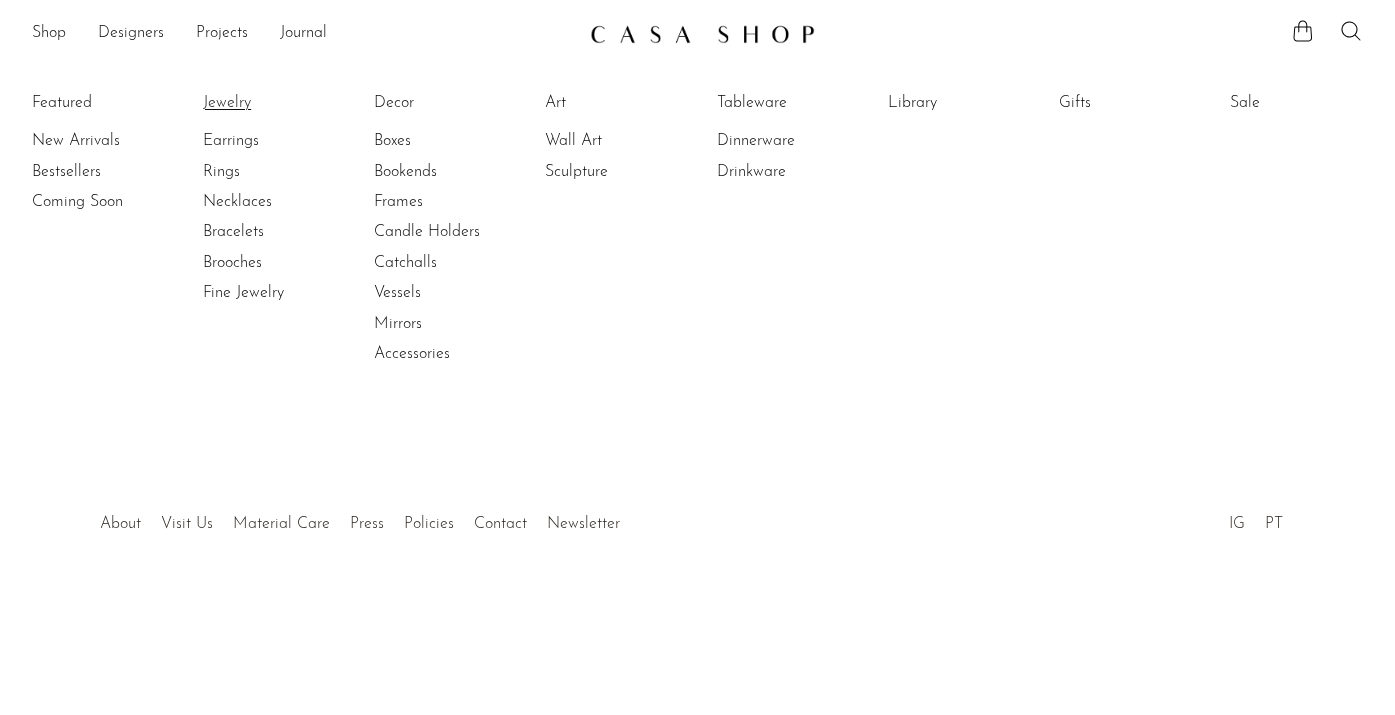 click on "Jewelry" at bounding box center [278, 103] 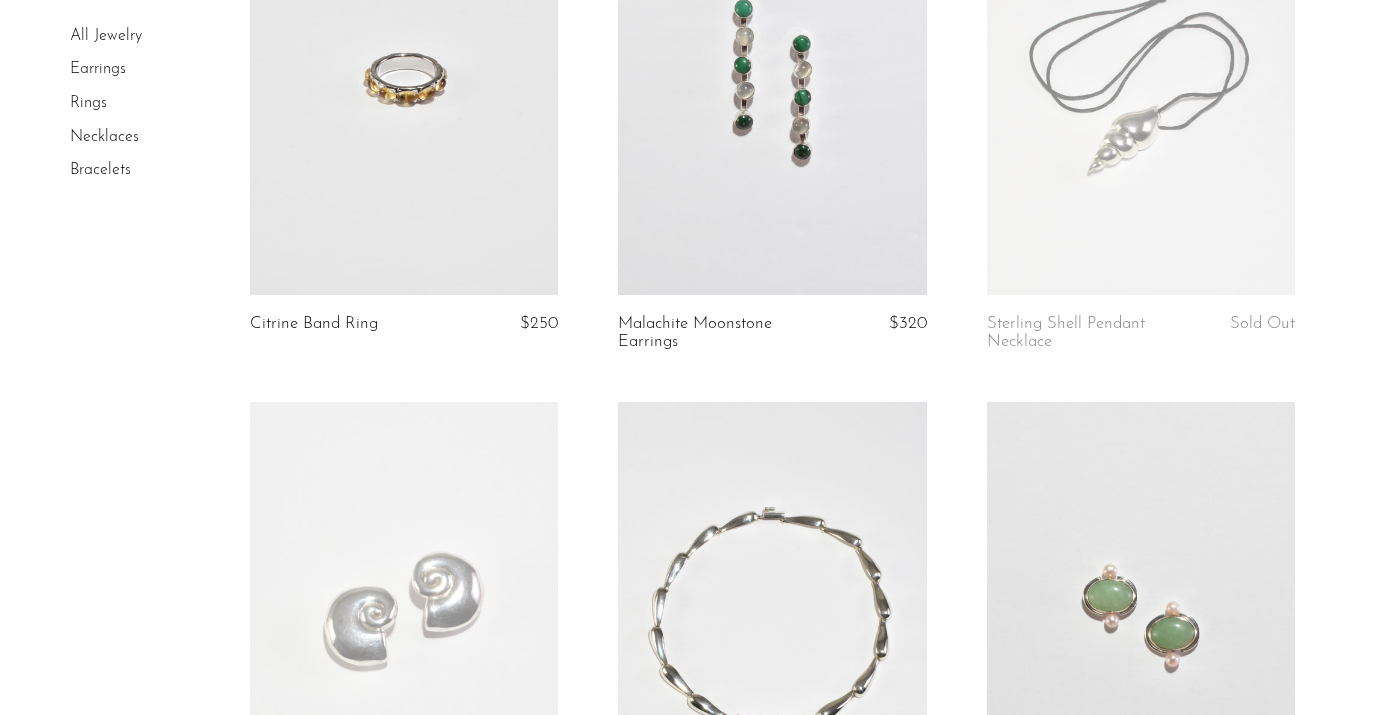 scroll, scrollTop: 0, scrollLeft: 0, axis: both 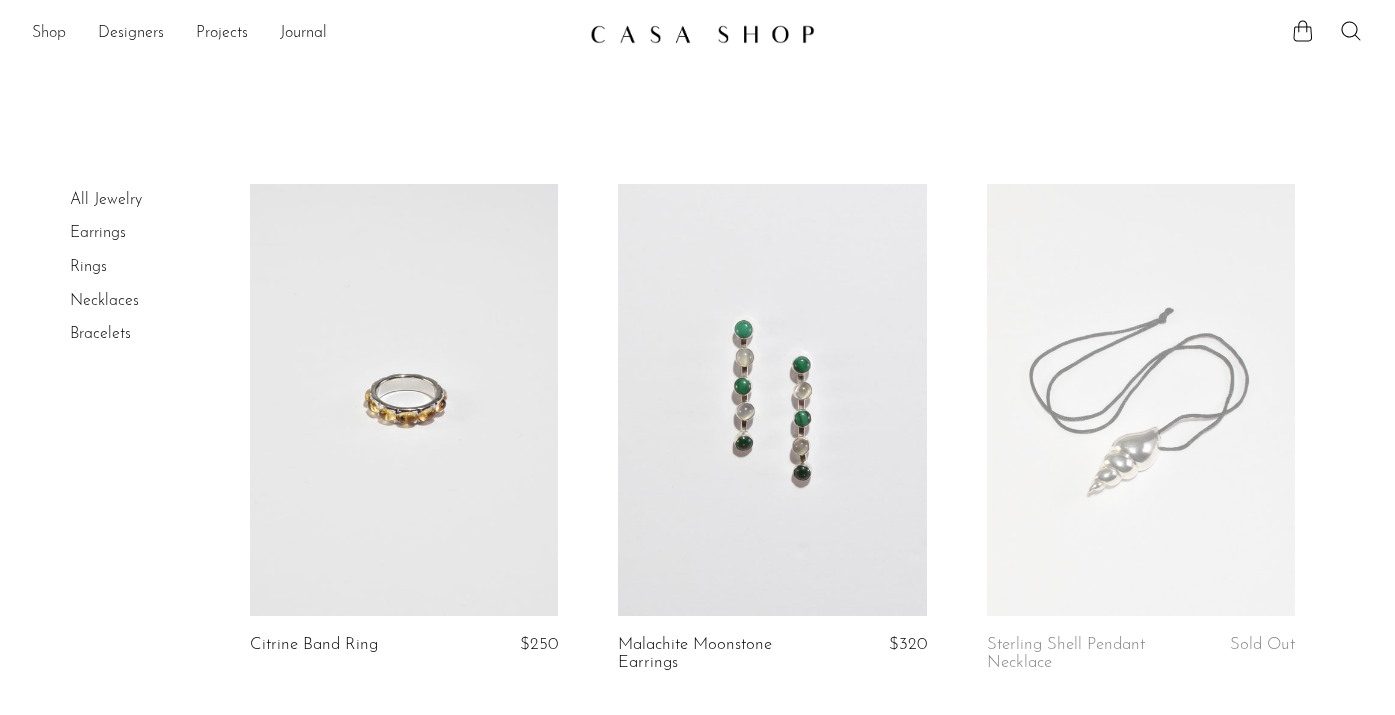 click on "Shop" at bounding box center (49, 34) 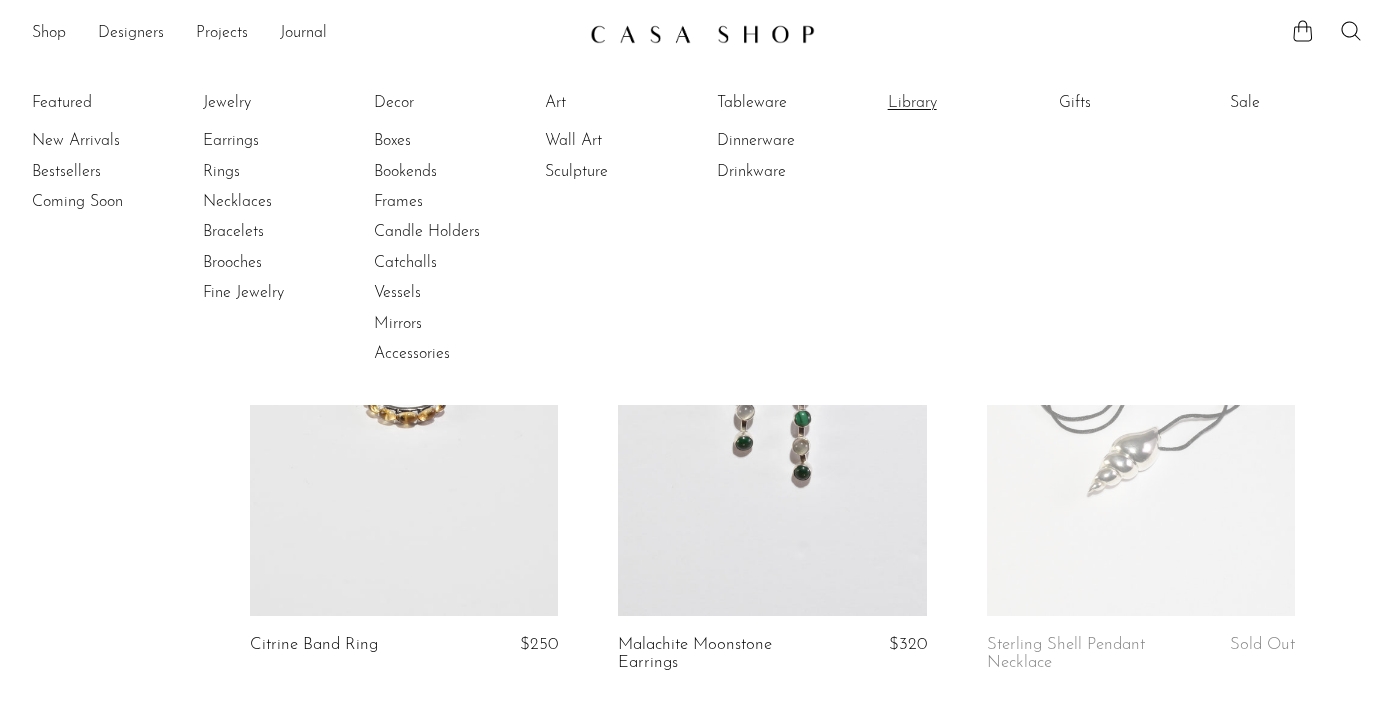 click on "Library" at bounding box center [963, 103] 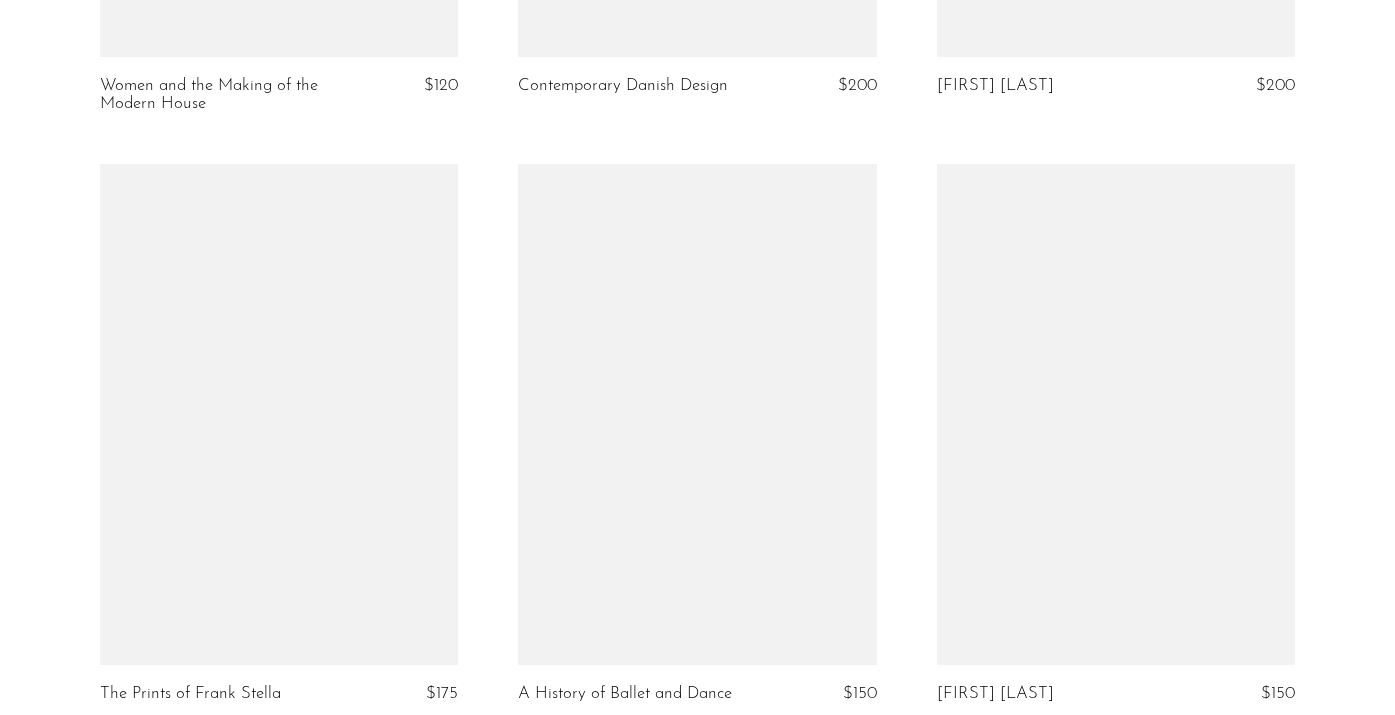 scroll, scrollTop: 4976, scrollLeft: 0, axis: vertical 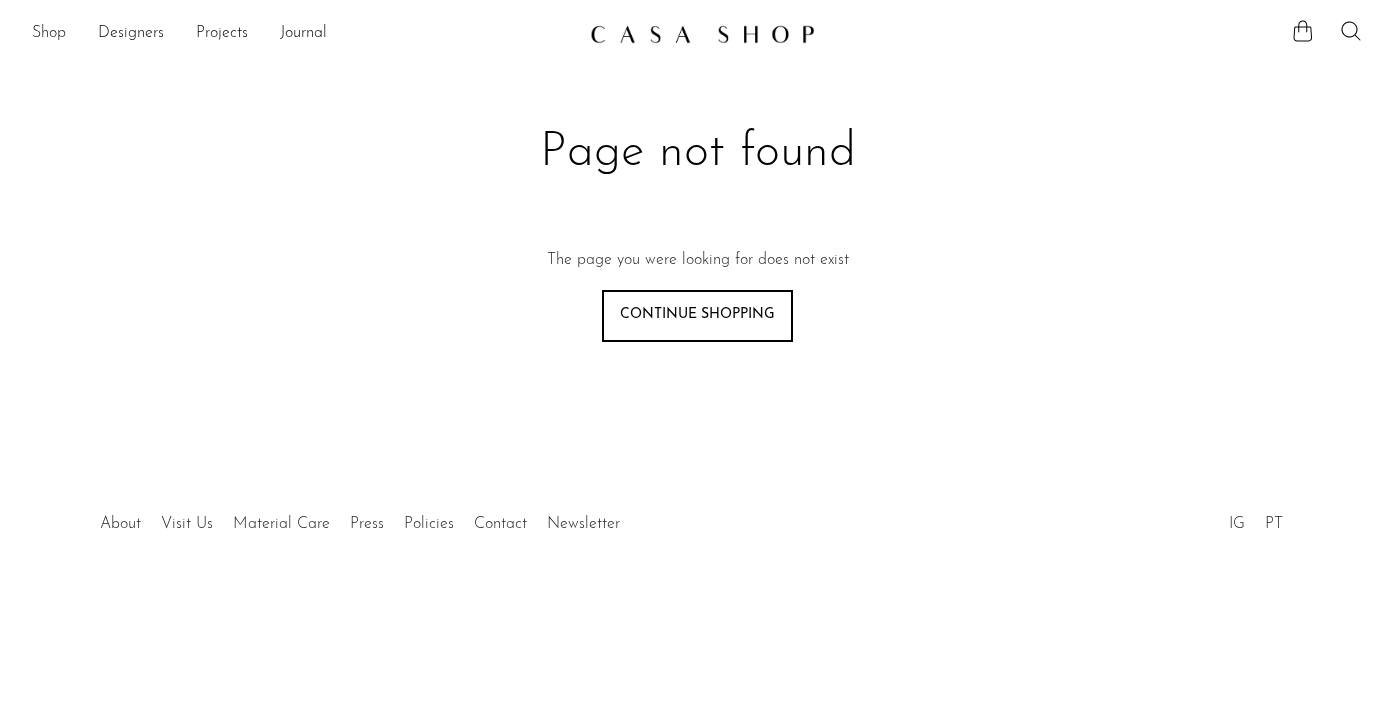 click on "Shop" at bounding box center (49, 34) 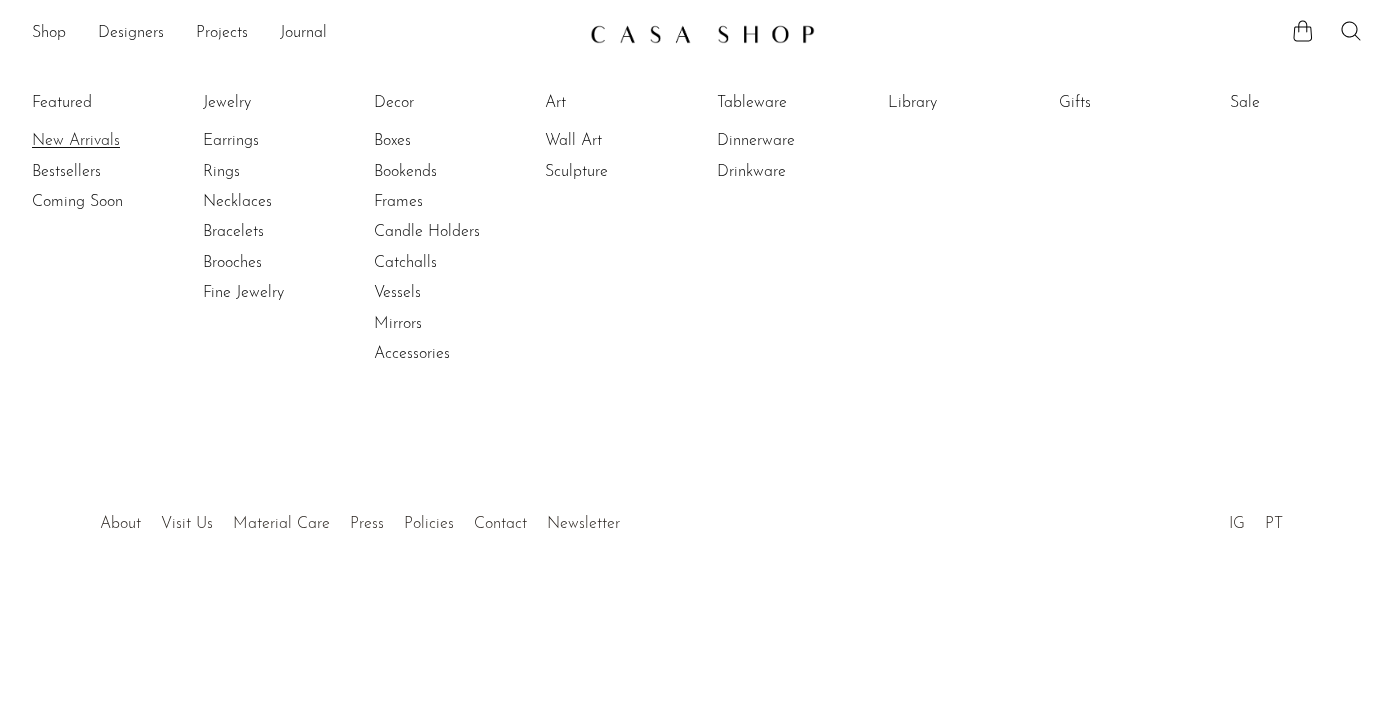 click on "New Arrivals" at bounding box center [107, 141] 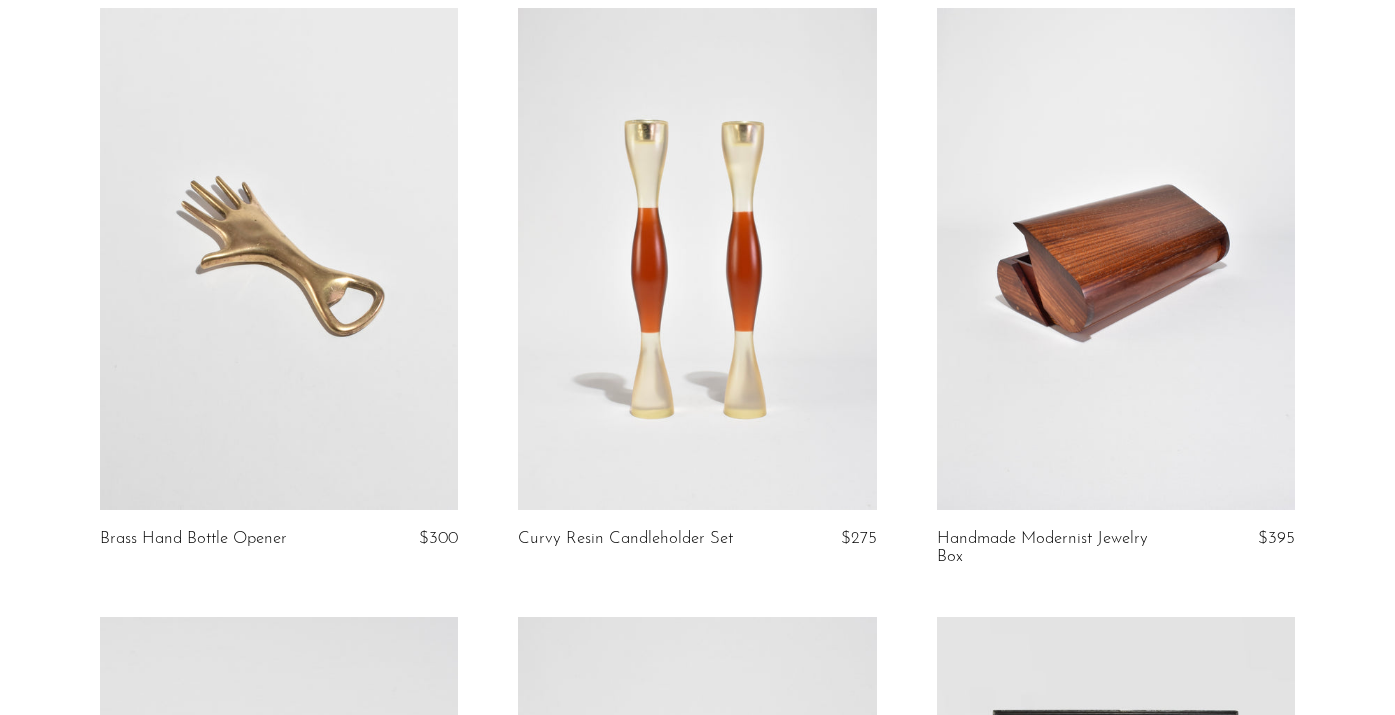 scroll, scrollTop: 0, scrollLeft: 0, axis: both 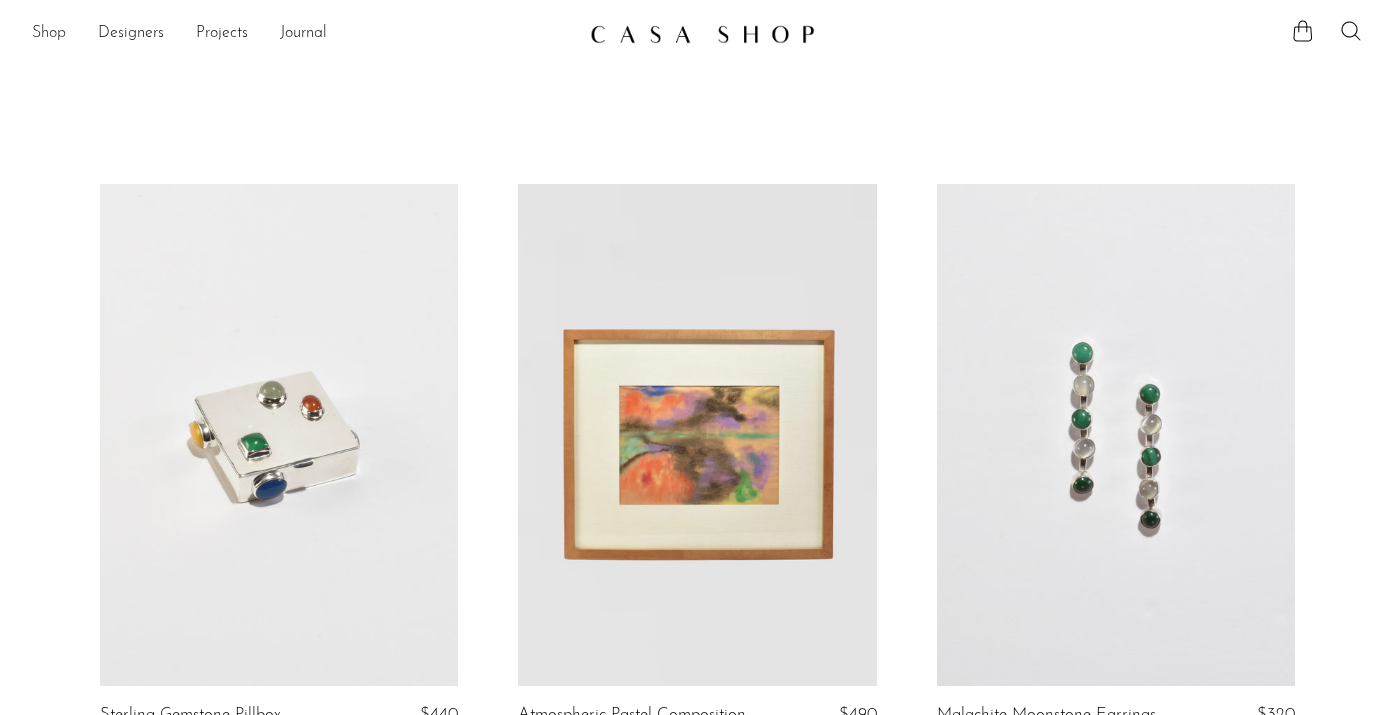 click on "Shop" at bounding box center [49, 34] 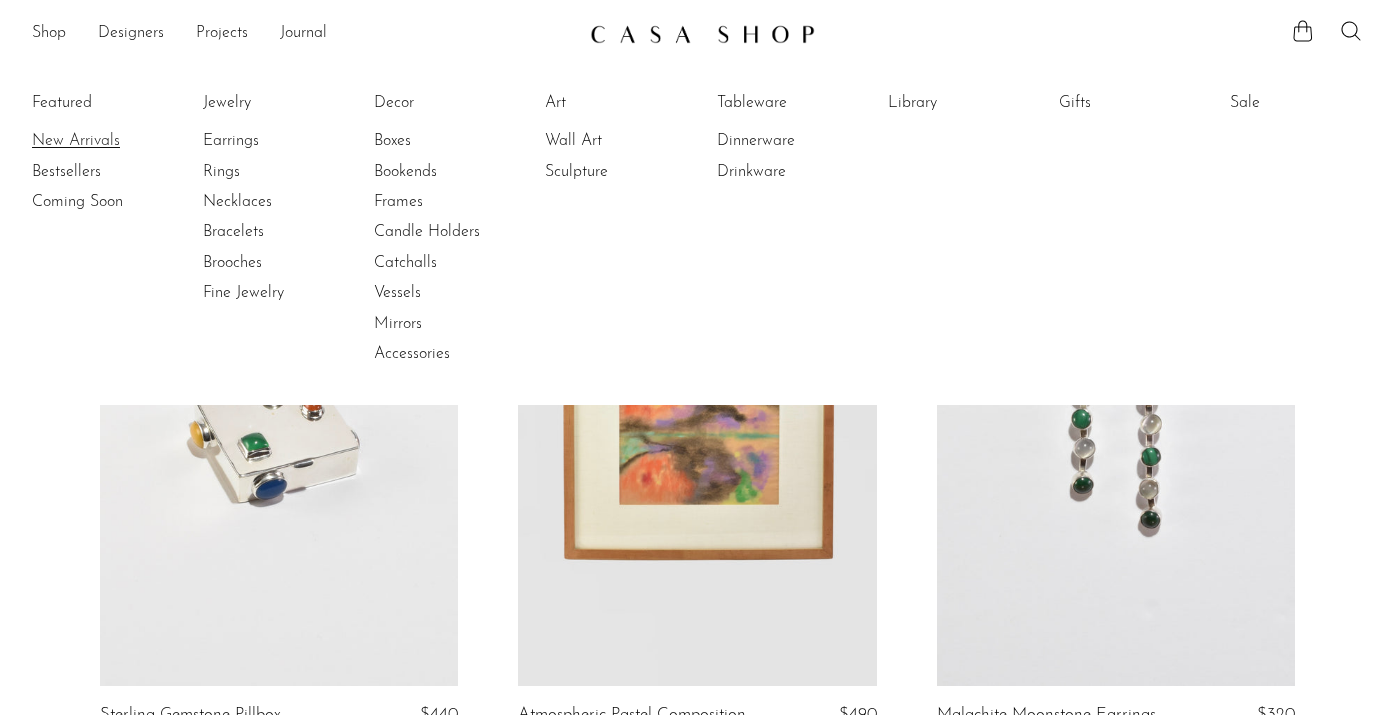 click on "New Arrivals" at bounding box center [107, 141] 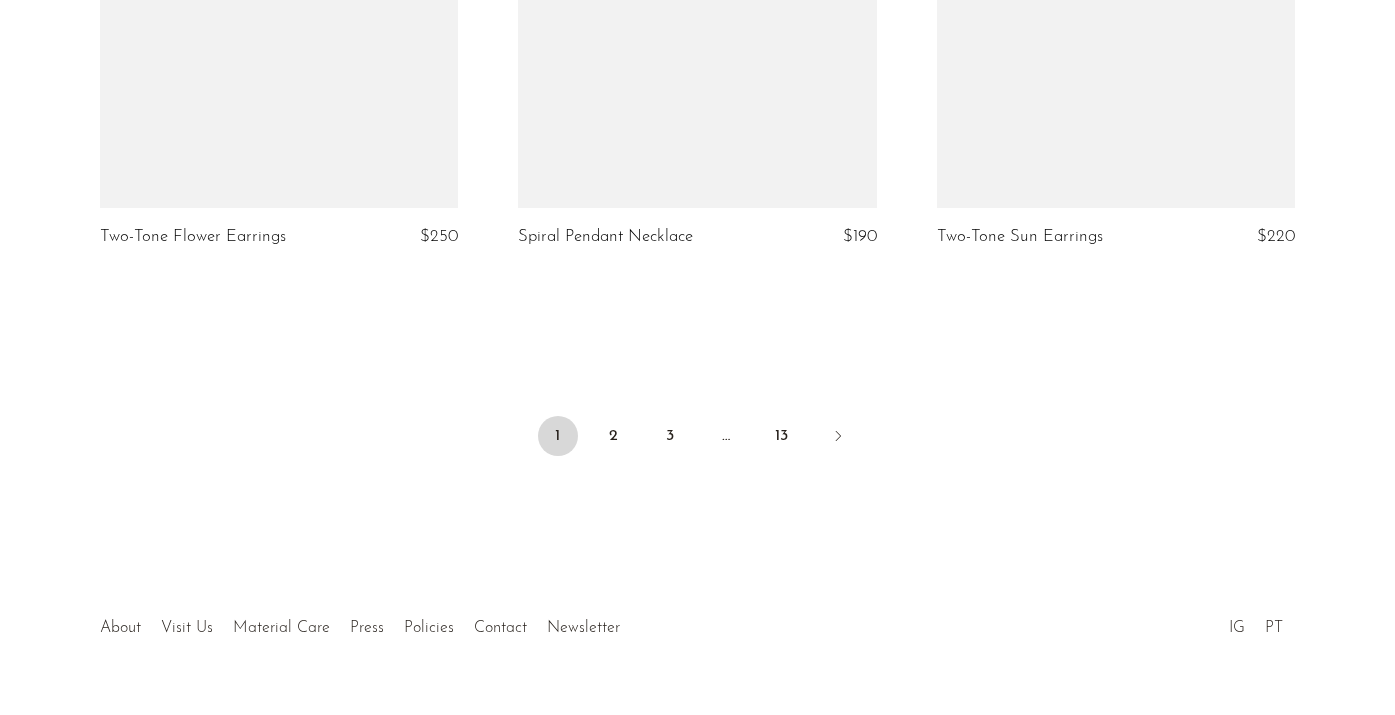 scroll, scrollTop: 7092, scrollLeft: 0, axis: vertical 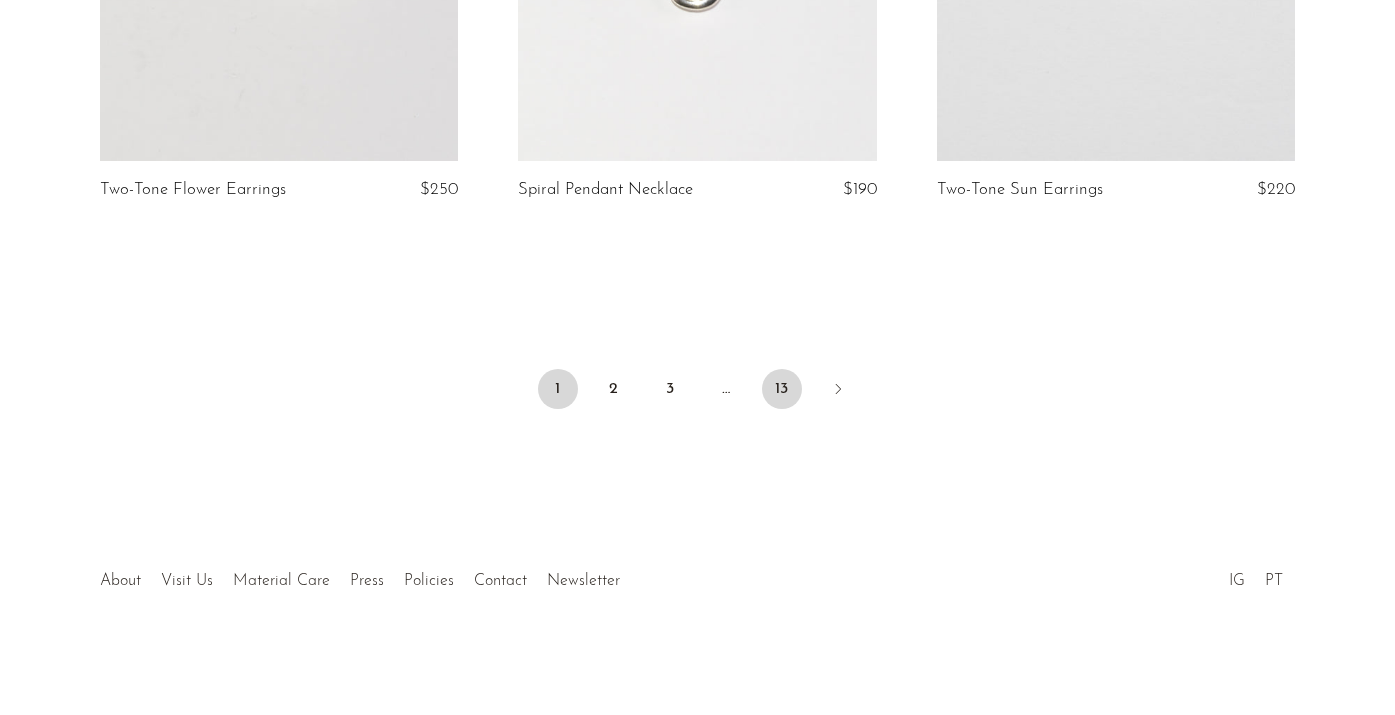 click on "13" at bounding box center [782, 389] 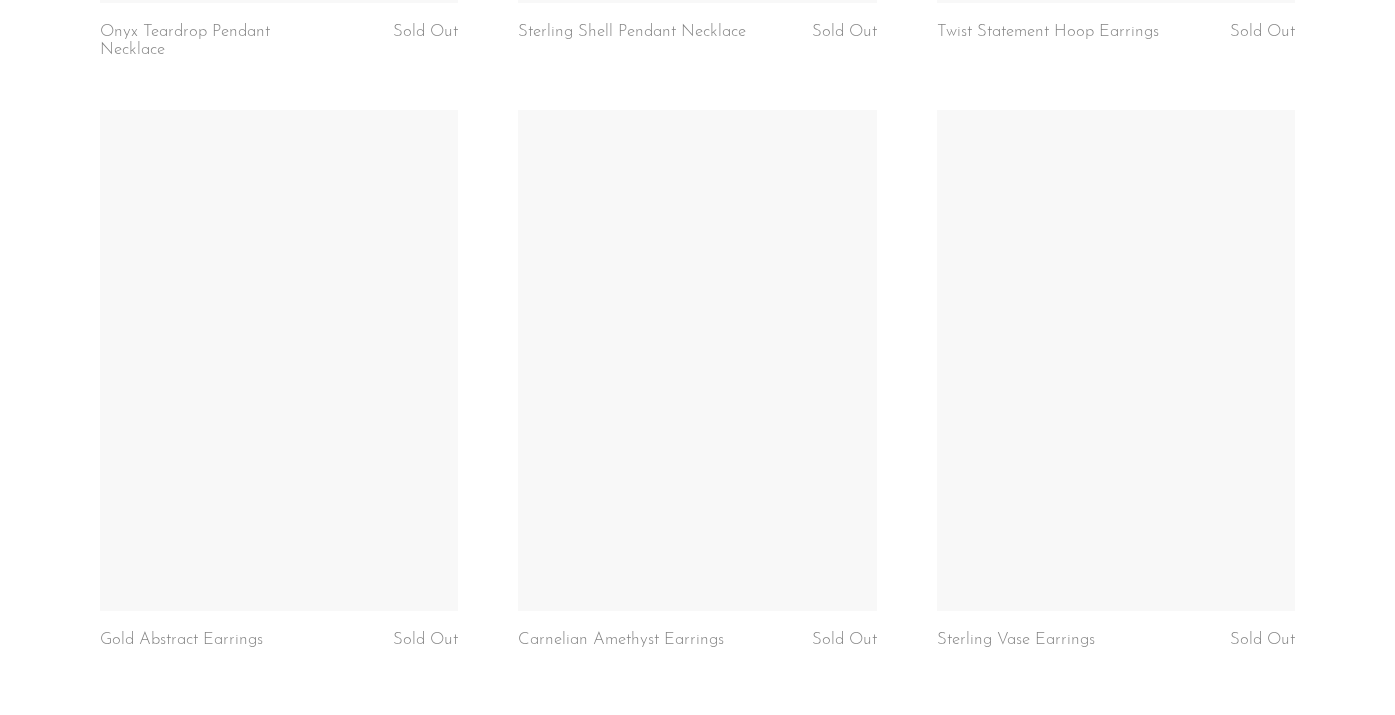 scroll, scrollTop: 6501, scrollLeft: 0, axis: vertical 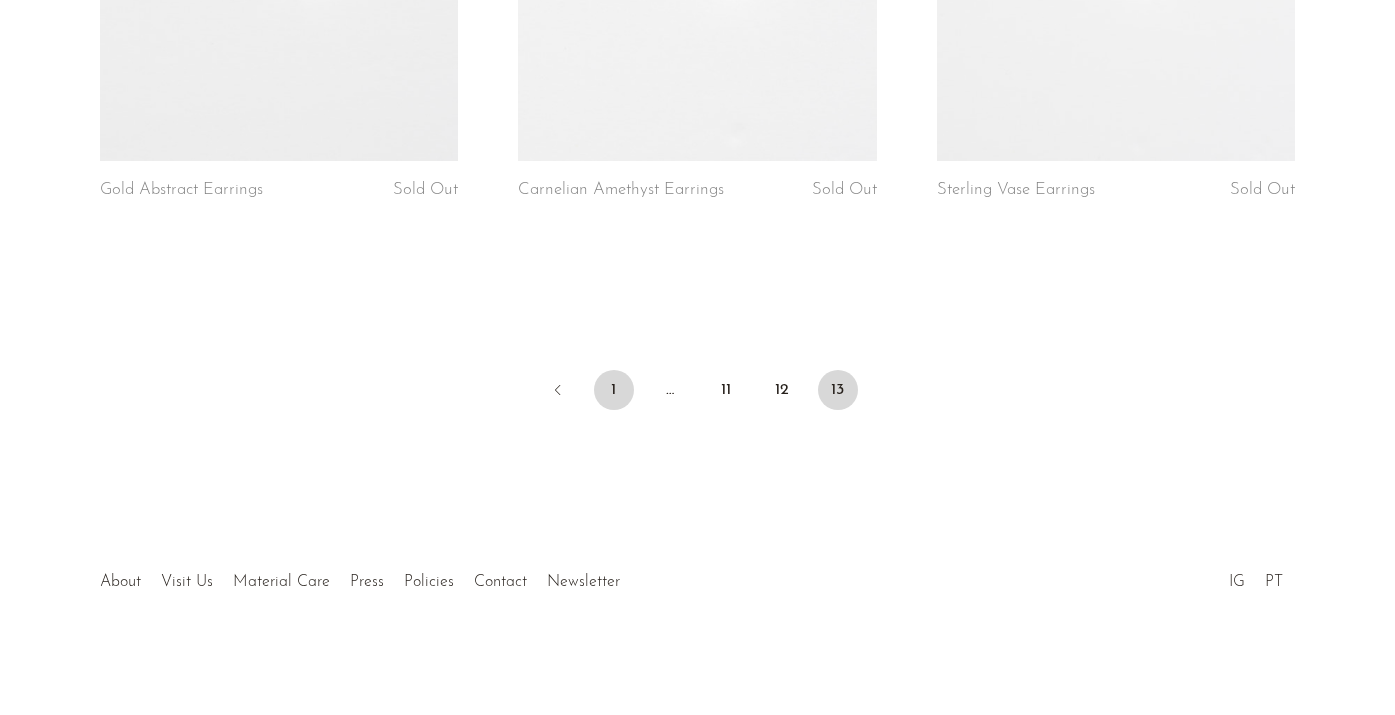 click on "1" at bounding box center [614, 390] 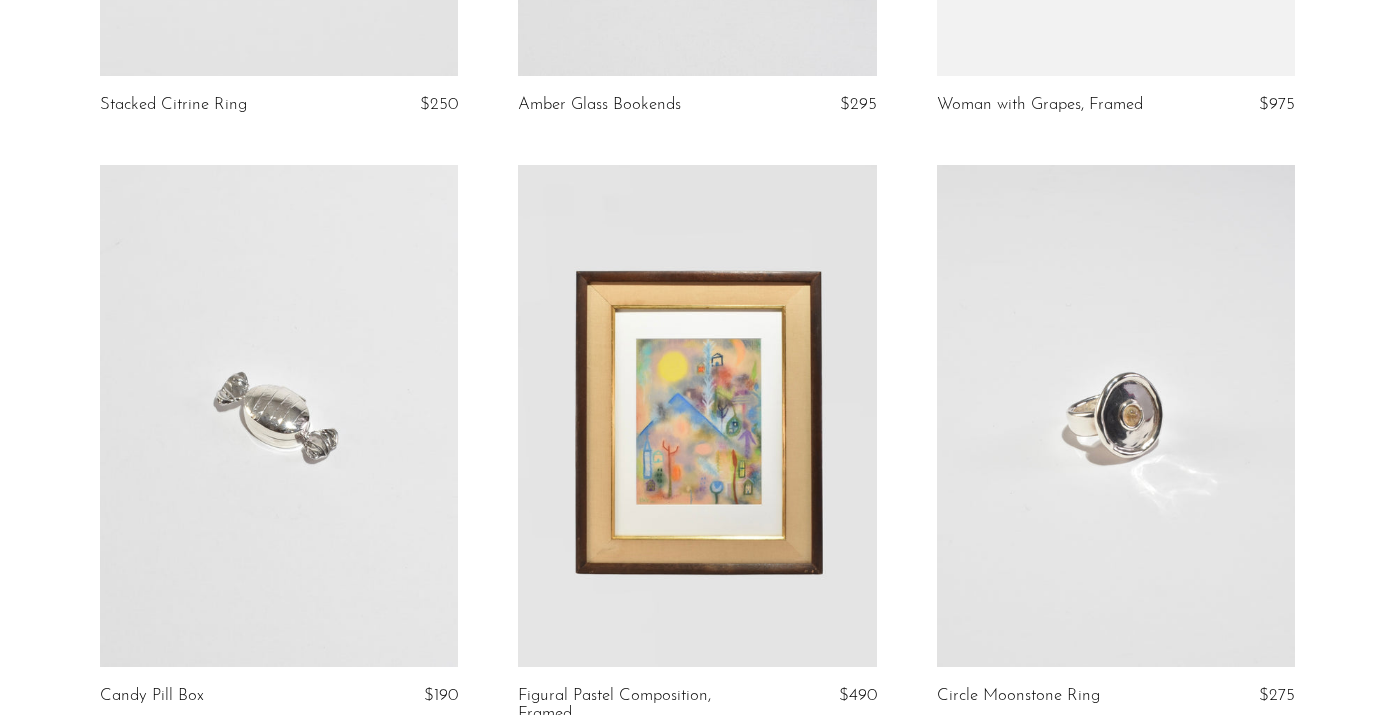 scroll, scrollTop: 2817, scrollLeft: 0, axis: vertical 